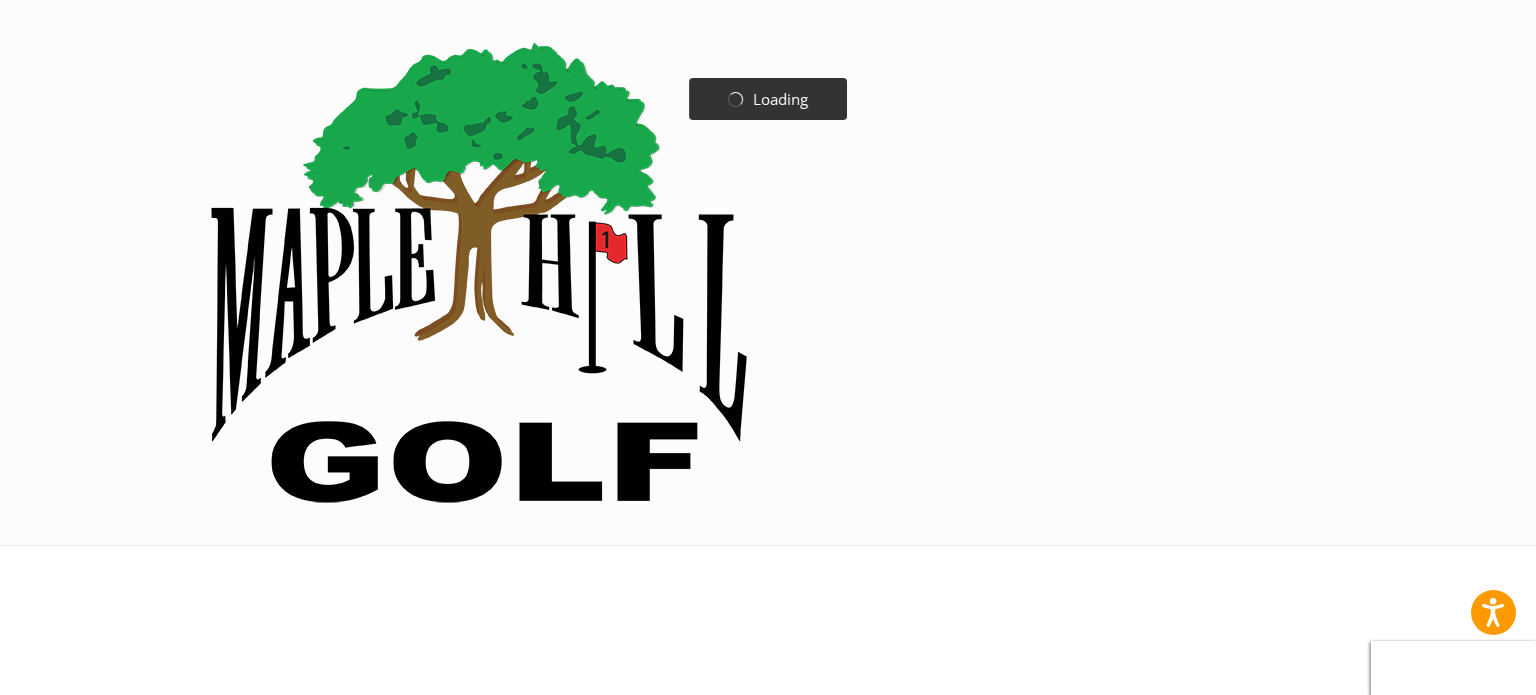 scroll, scrollTop: 0, scrollLeft: 0, axis: both 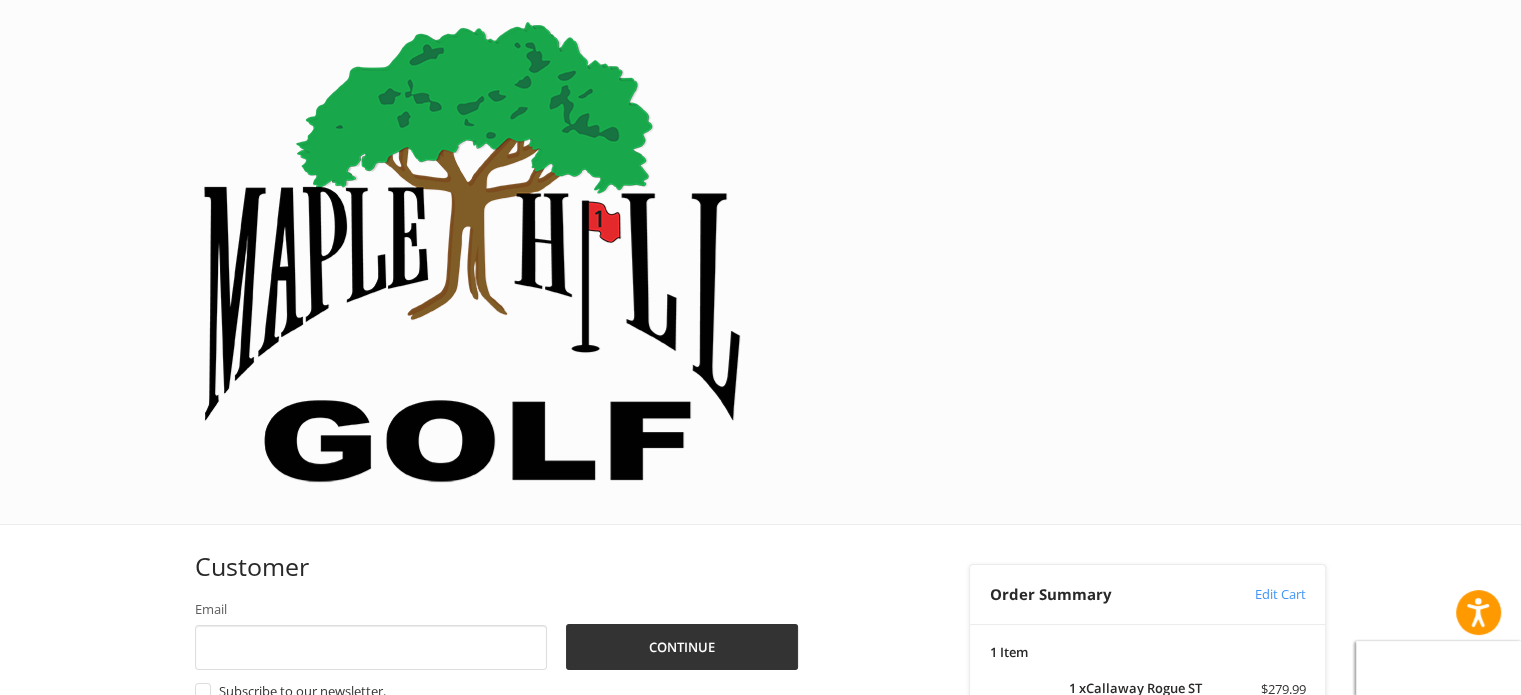 click on "Coupon Code" at bounding box center [1031, 934] 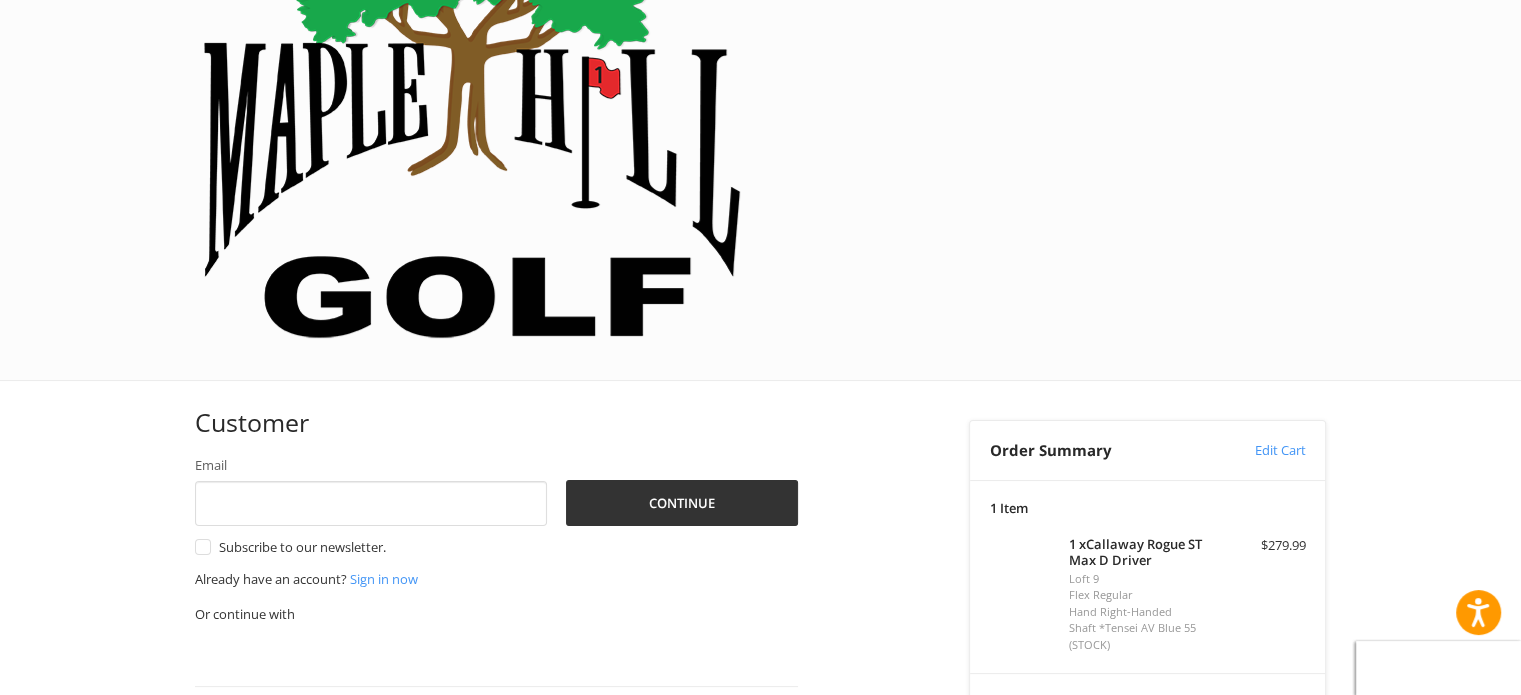 scroll, scrollTop: 175, scrollLeft: 0, axis: vertical 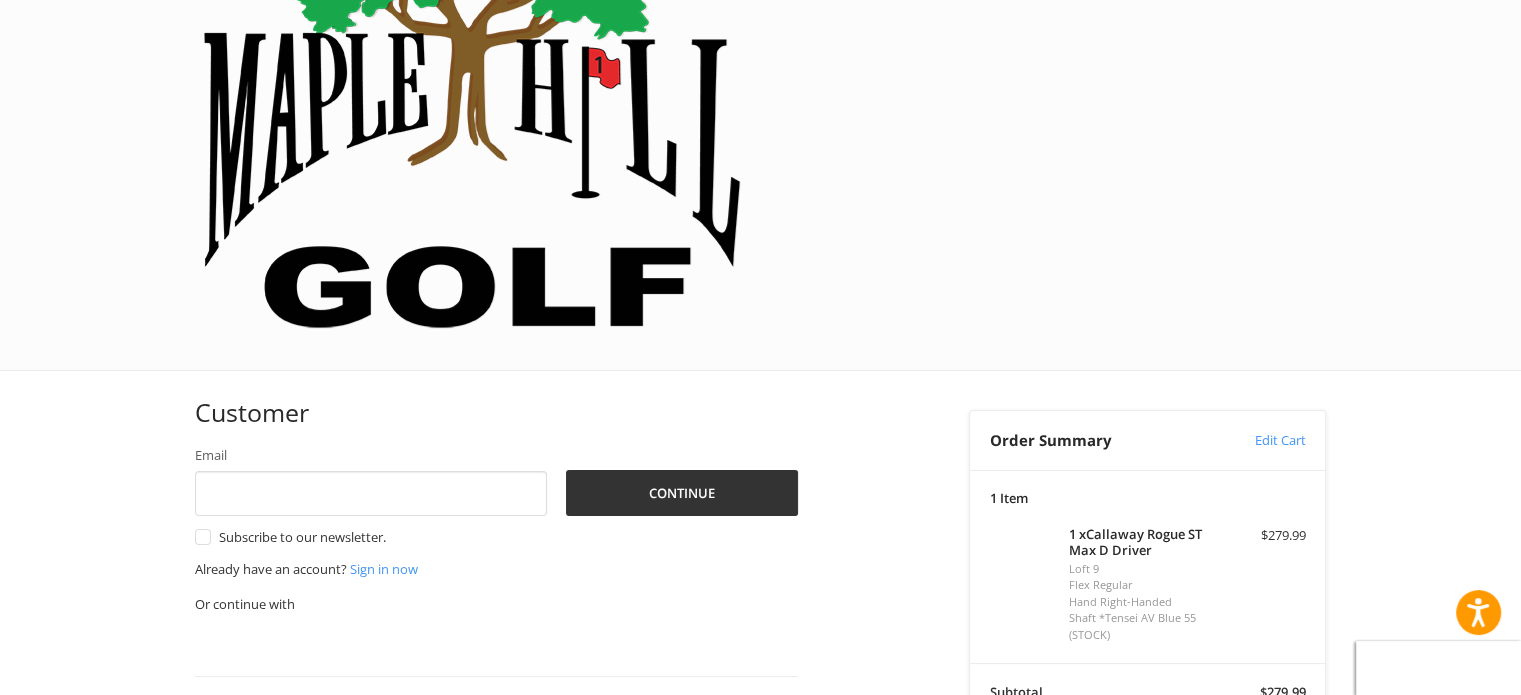 drag, startPoint x: 1096, startPoint y: 534, endPoint x: 895, endPoint y: 549, distance: 201.55893 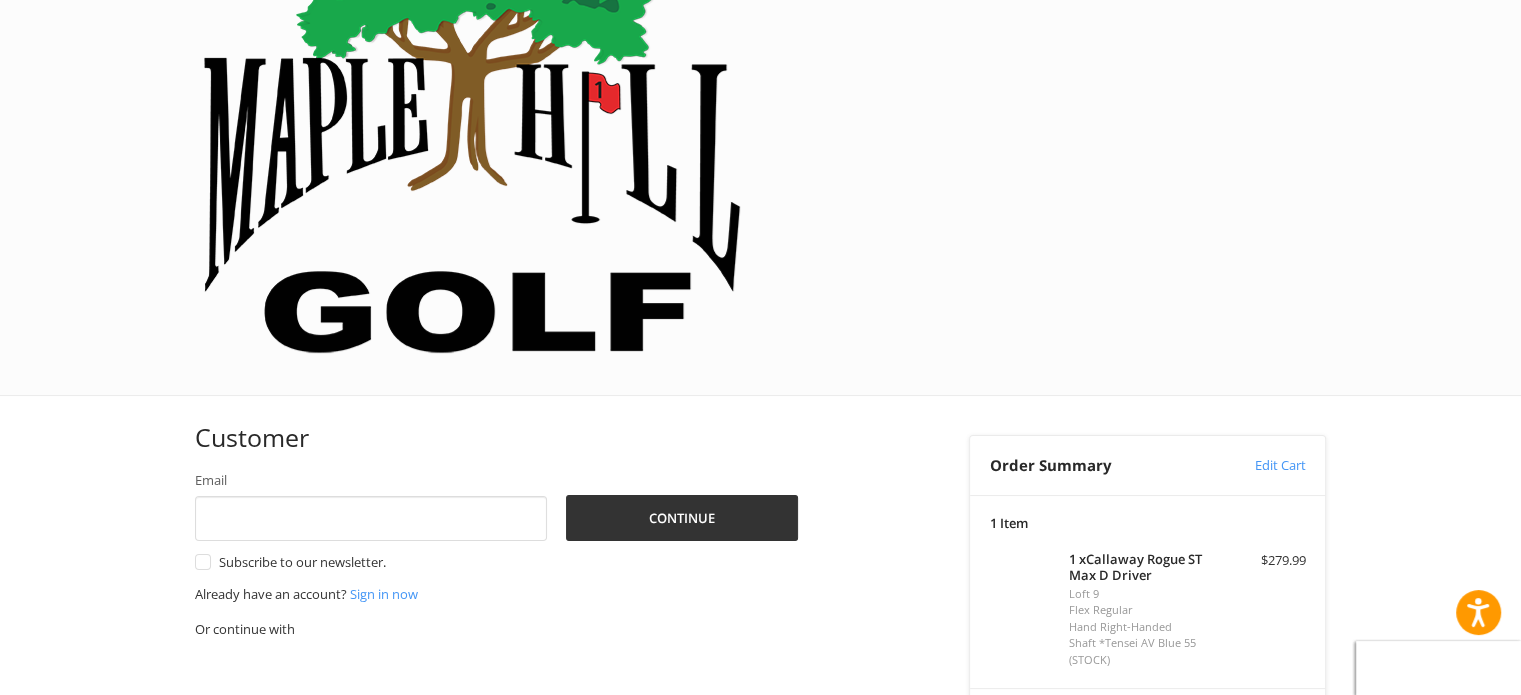 scroll, scrollTop: 151, scrollLeft: 0, axis: vertical 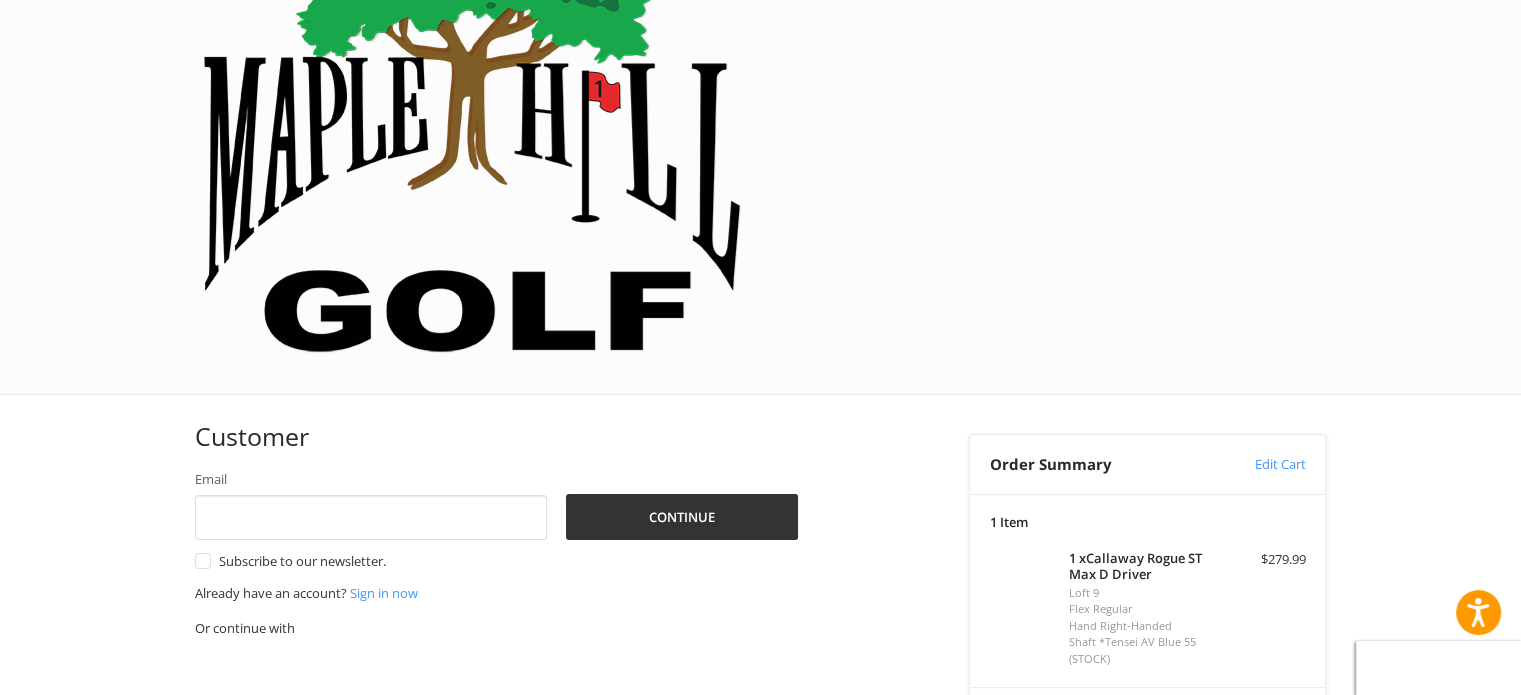 type on "********" 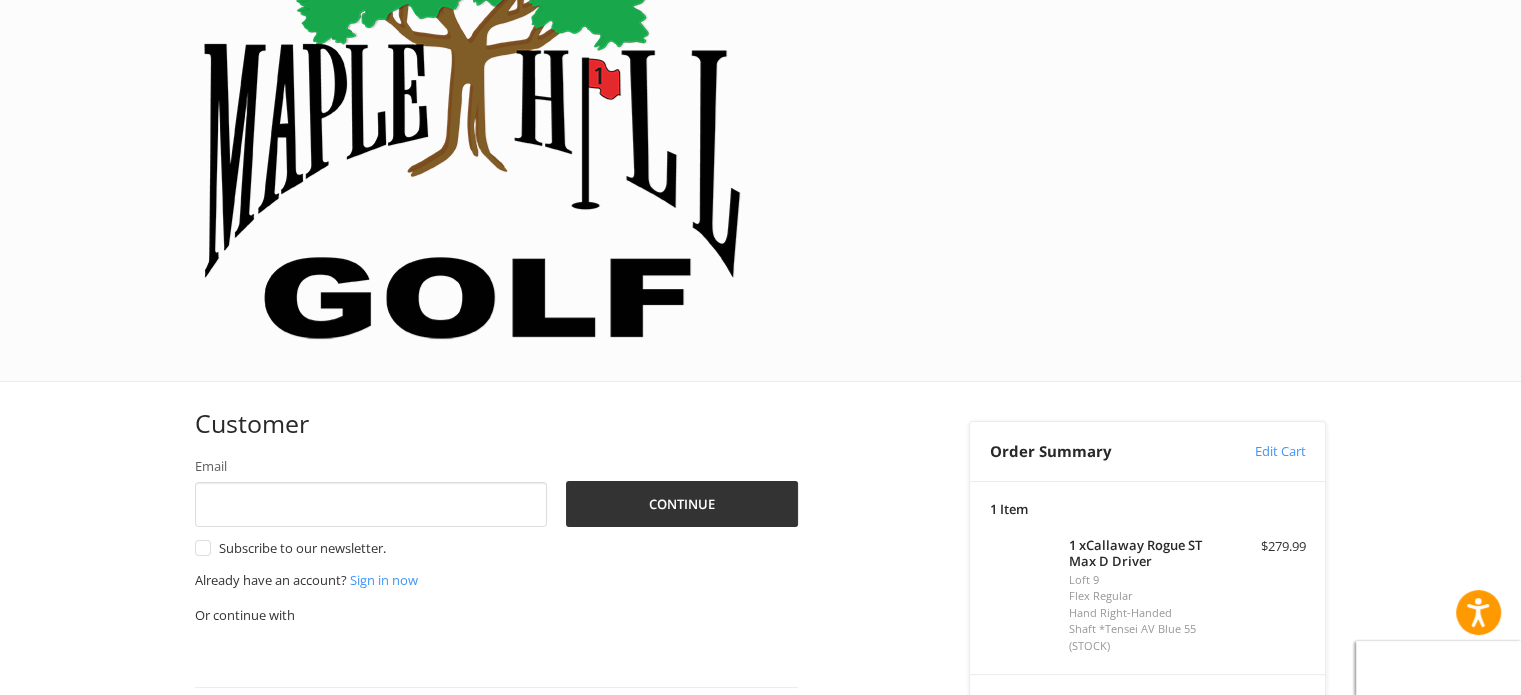 scroll, scrollTop: 165, scrollLeft: 0, axis: vertical 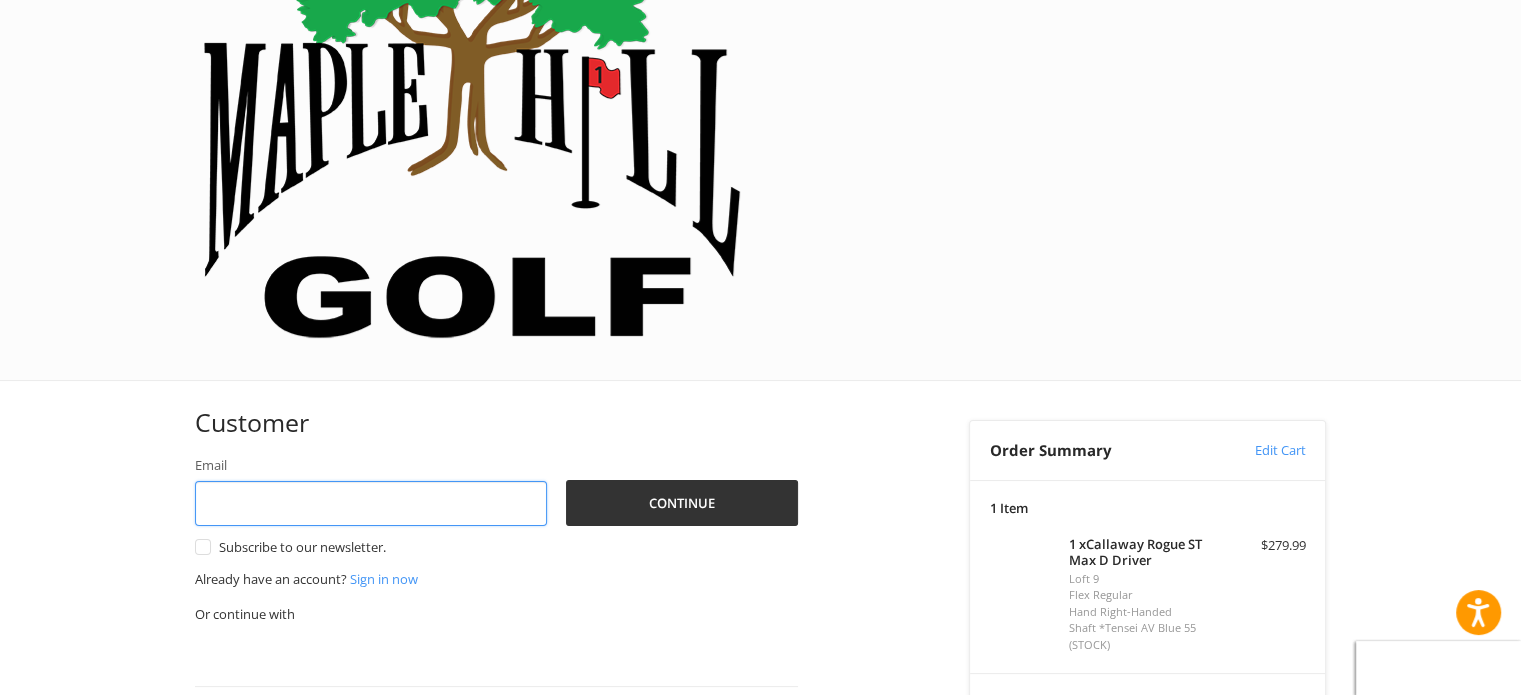 click on "Email" at bounding box center [371, 503] 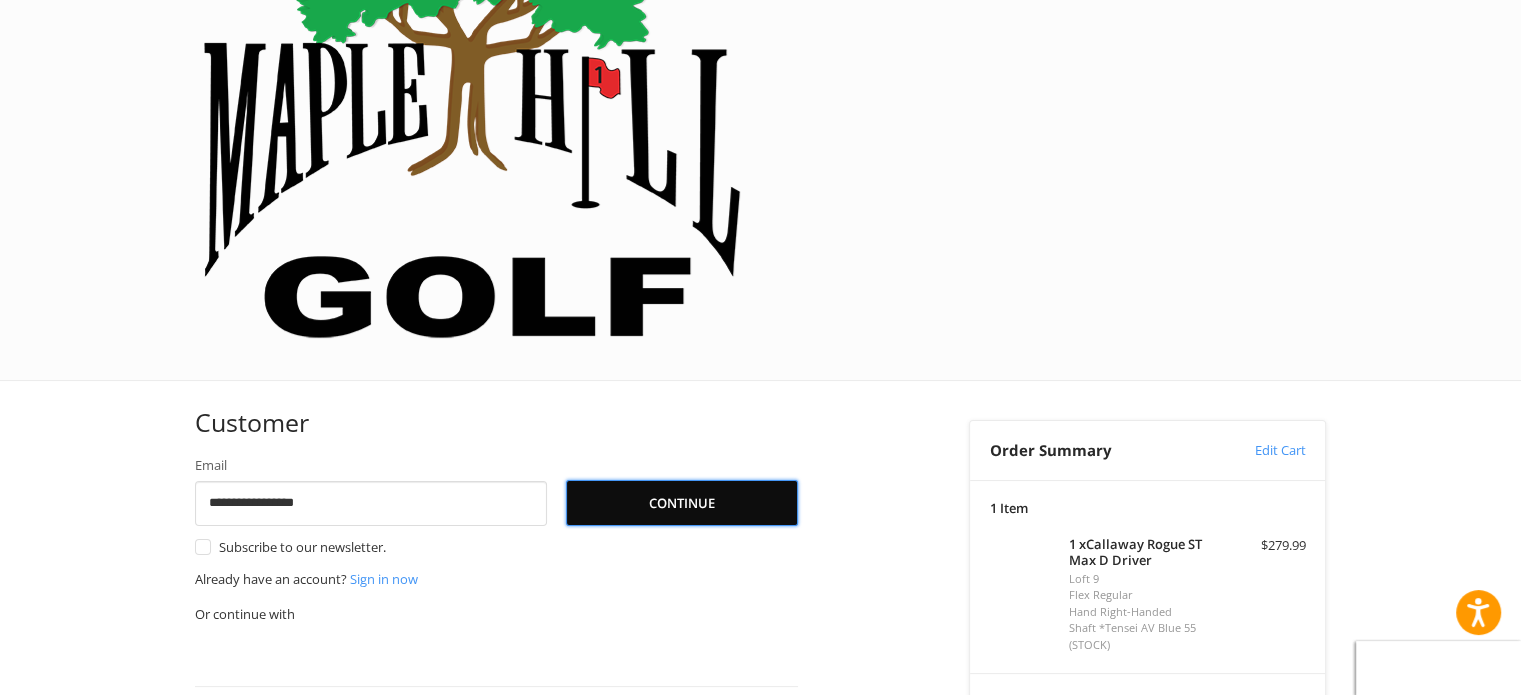 click on "Continue" at bounding box center [682, 503] 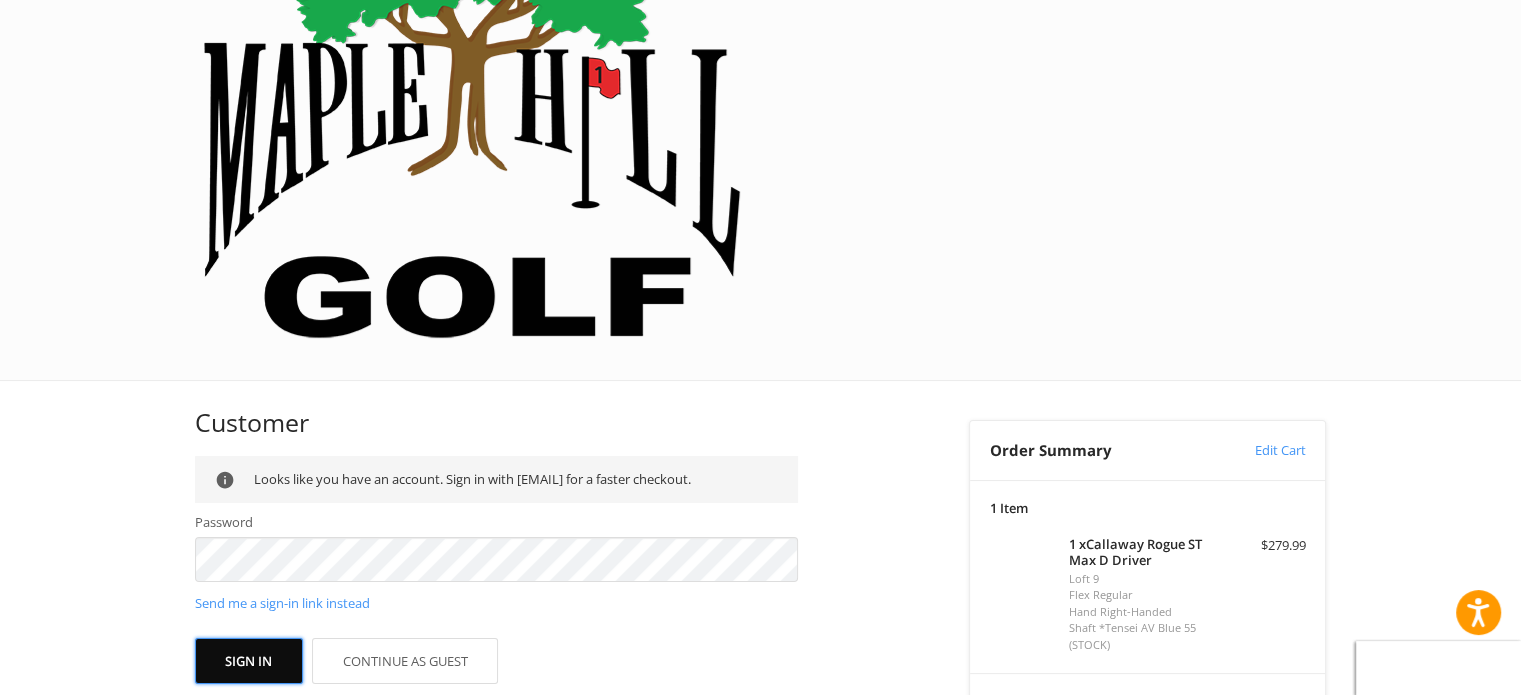 click on "Sign In" at bounding box center [249, 661] 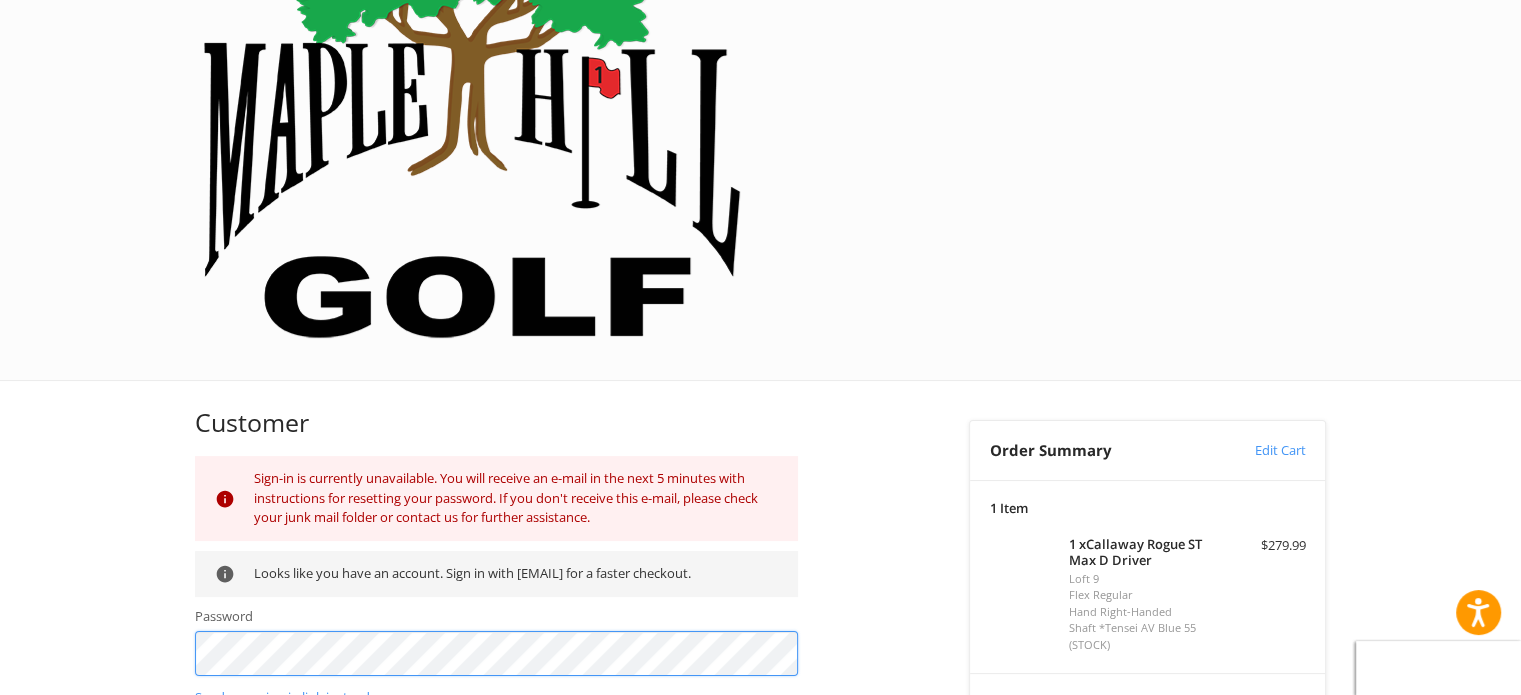 click on "Customer Returning Customer Sign-in is currently unavailable. You will receive an e-mail in the next 5 minutes with instructions for resetting your password. If you don't receive this e-mail, please check your junk mail folder or contact us for further assistance. Looks like you have an account. Sign in with sgracik@gmail.com for a faster checkout. Password Send me a sign-in link instead Sign In Continue as guest Not sgracik@gmail.com?  Change email . Shipping Billing Payment Order Summary Edit Cart 1 Item 1 x  Callaway Rogue ST Max D Driver Loft 9 Flex Regular Hand Right-Handed Shaft *Tensei AV Blue 55 (STOCK) $279.99 Subtotal    $279.99 15.00% off each item    Remove -$42.00 GARAGE15 Shipping    -- Tax    $0.00 Coupon Code Gift Certificate or Coupon Code ******** Apply Have a gift card? Email  teeitup@maplehillgolf.com  for redemption info. Total  (USD)    $237.99" at bounding box center (760, 735) 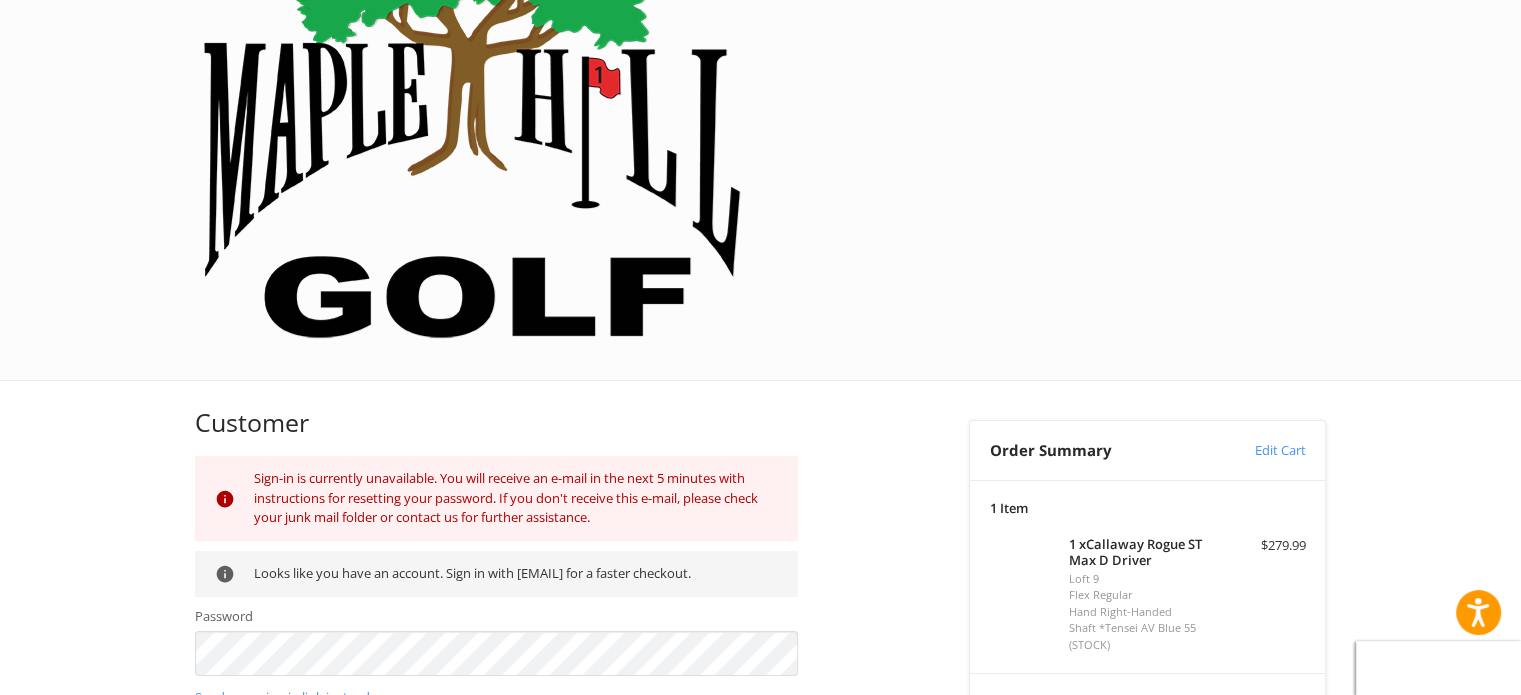 click on "Sign In" at bounding box center [249, 755] 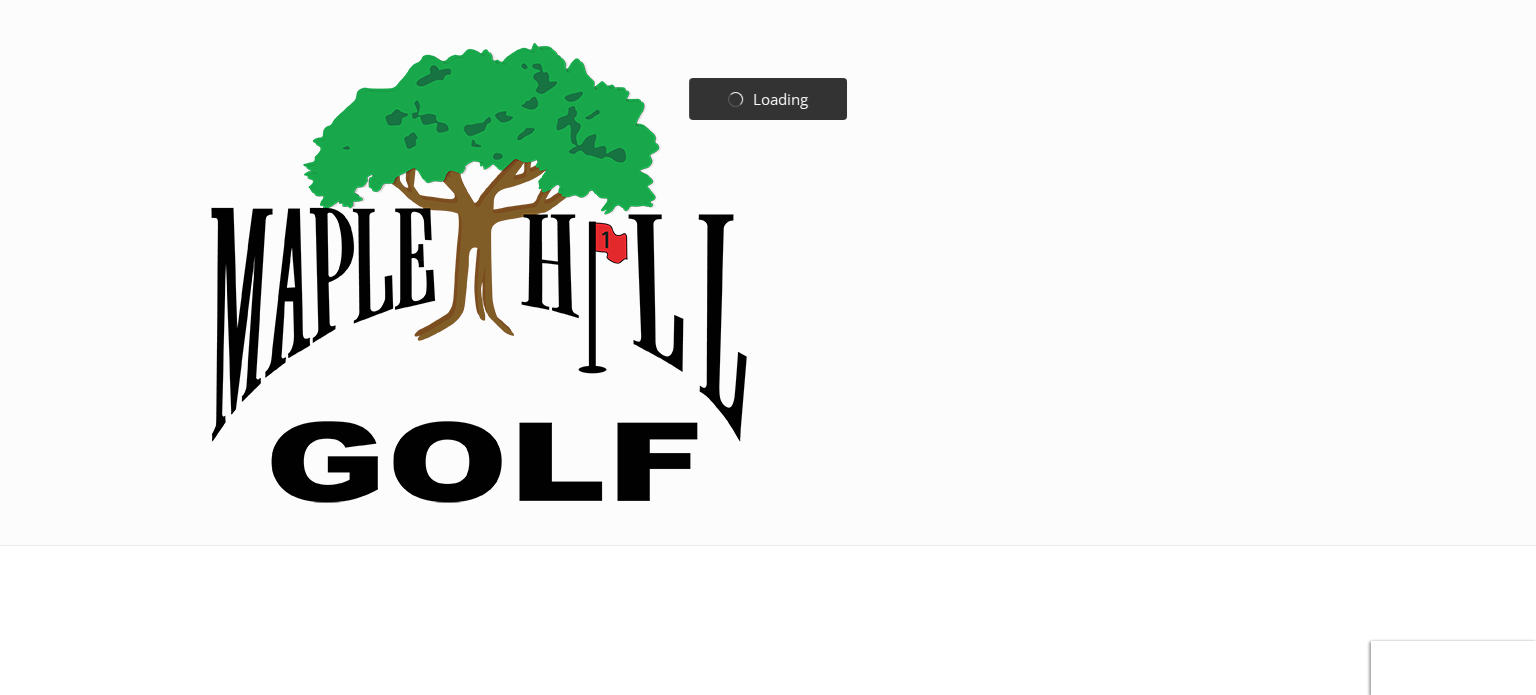 scroll, scrollTop: 0, scrollLeft: 0, axis: both 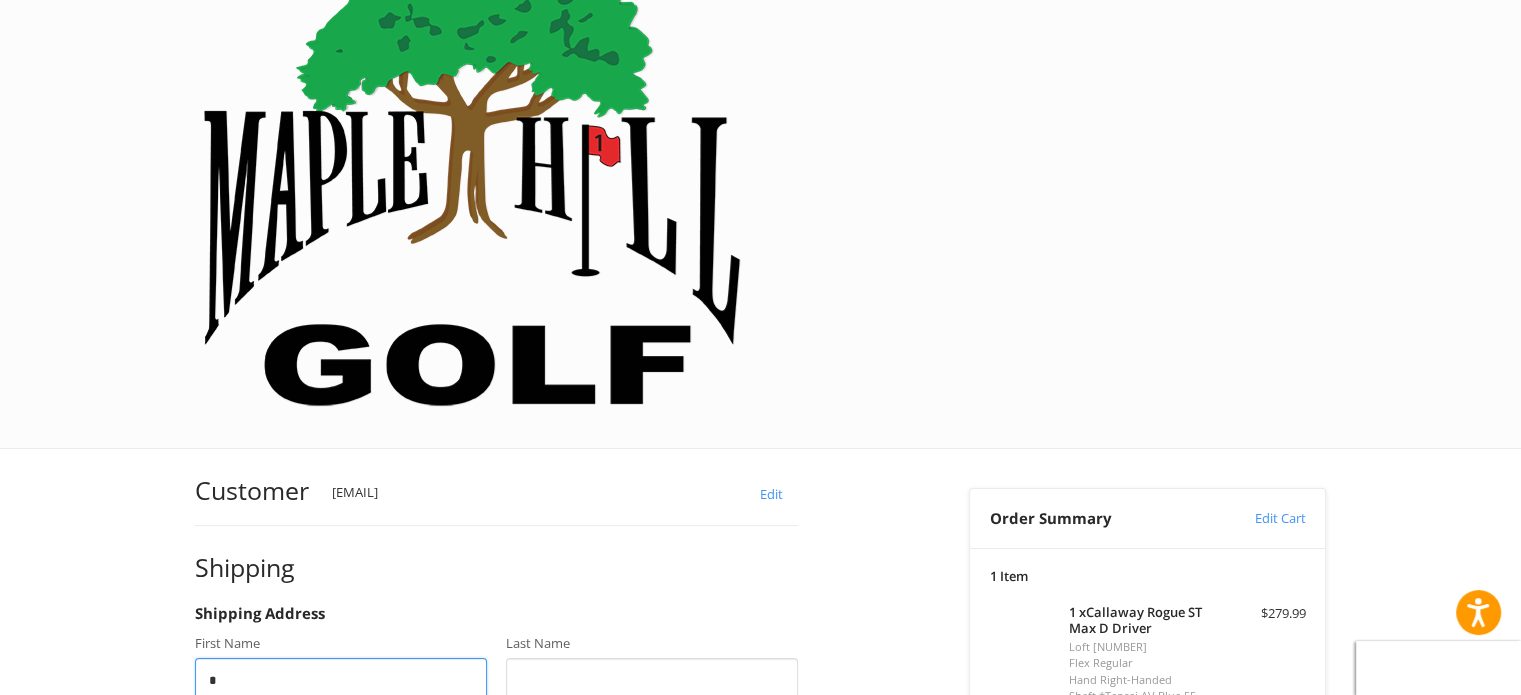 type on "*****" 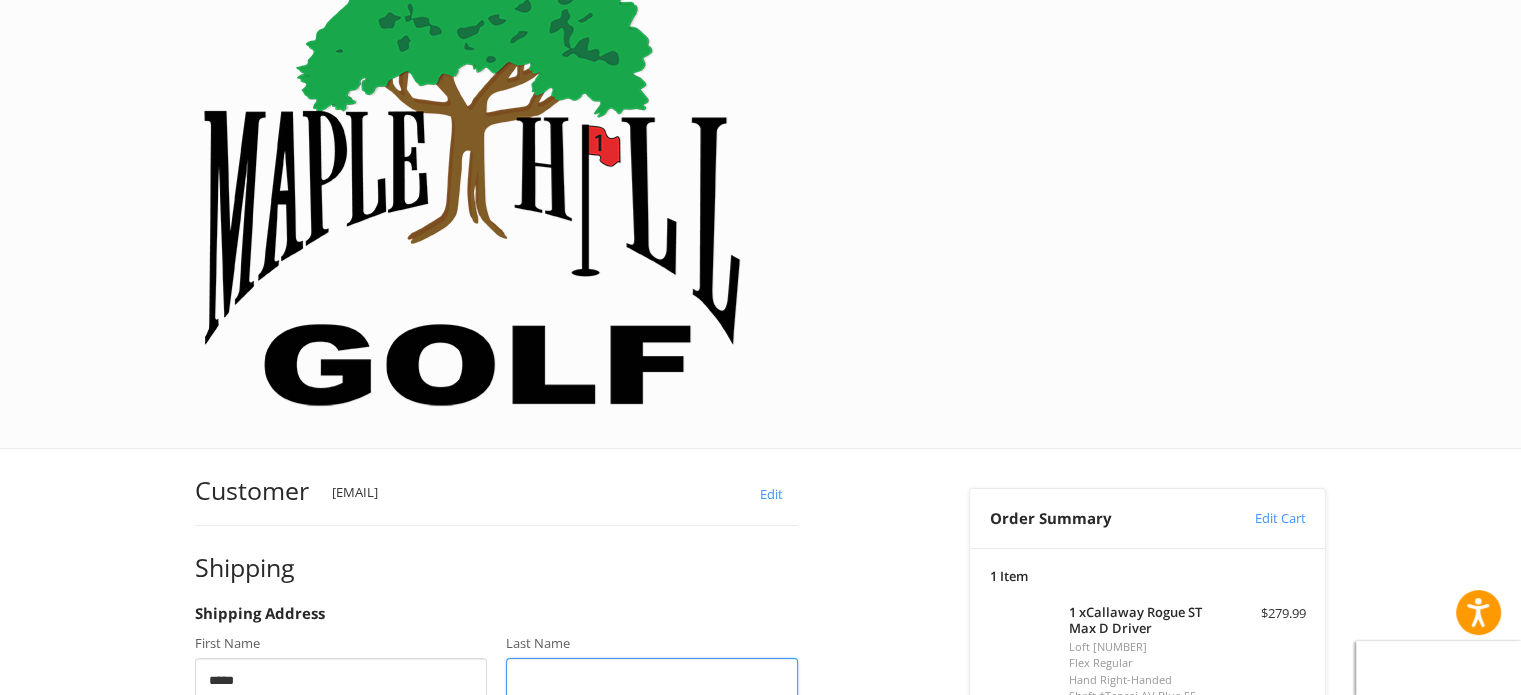 type on "******" 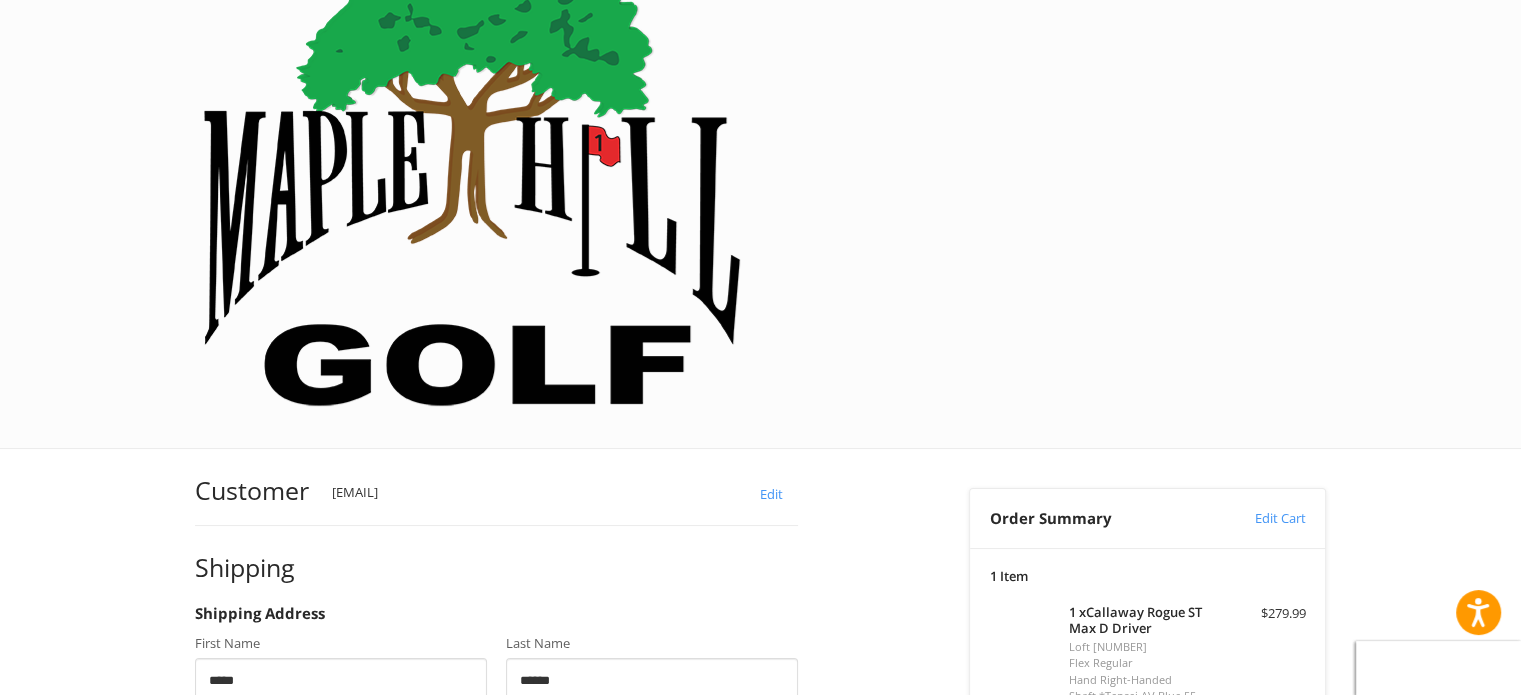 type on "**********" 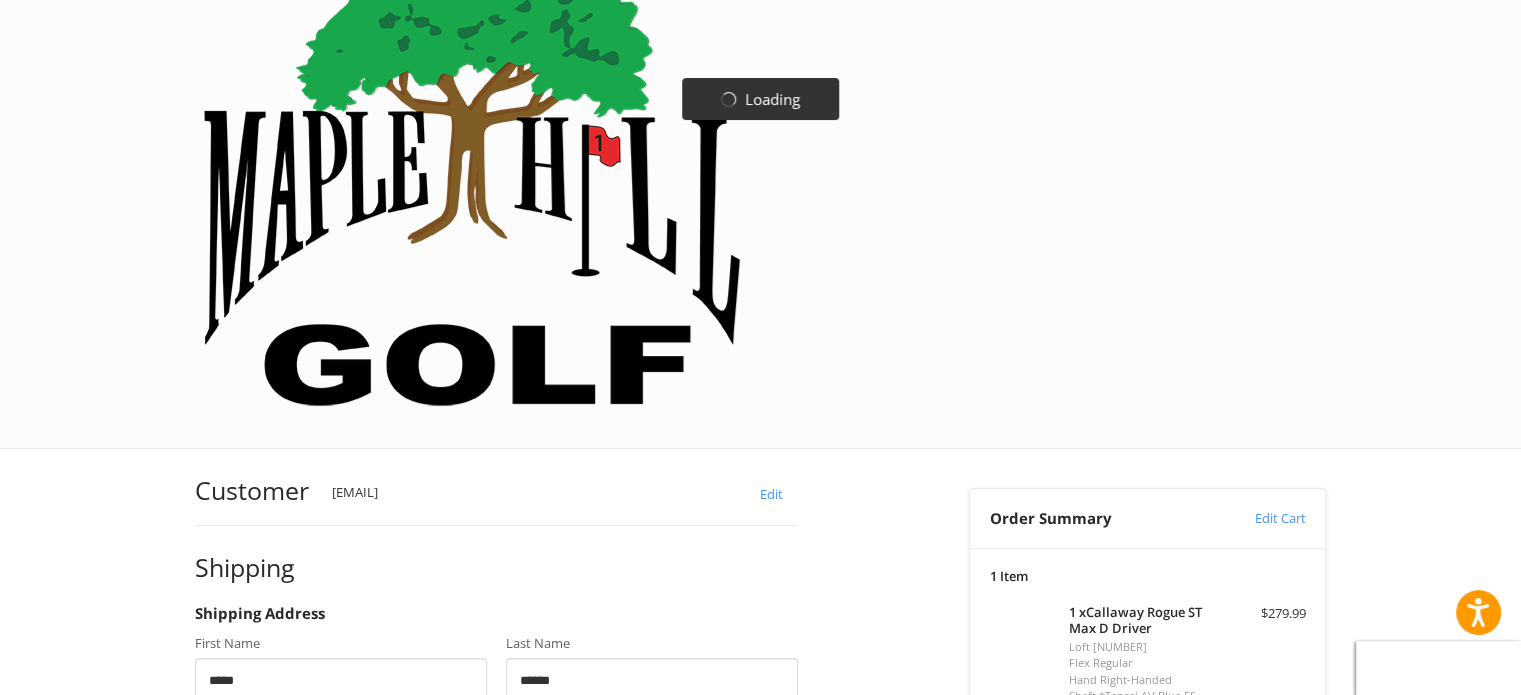 click on "**********" at bounding box center (496, 843) 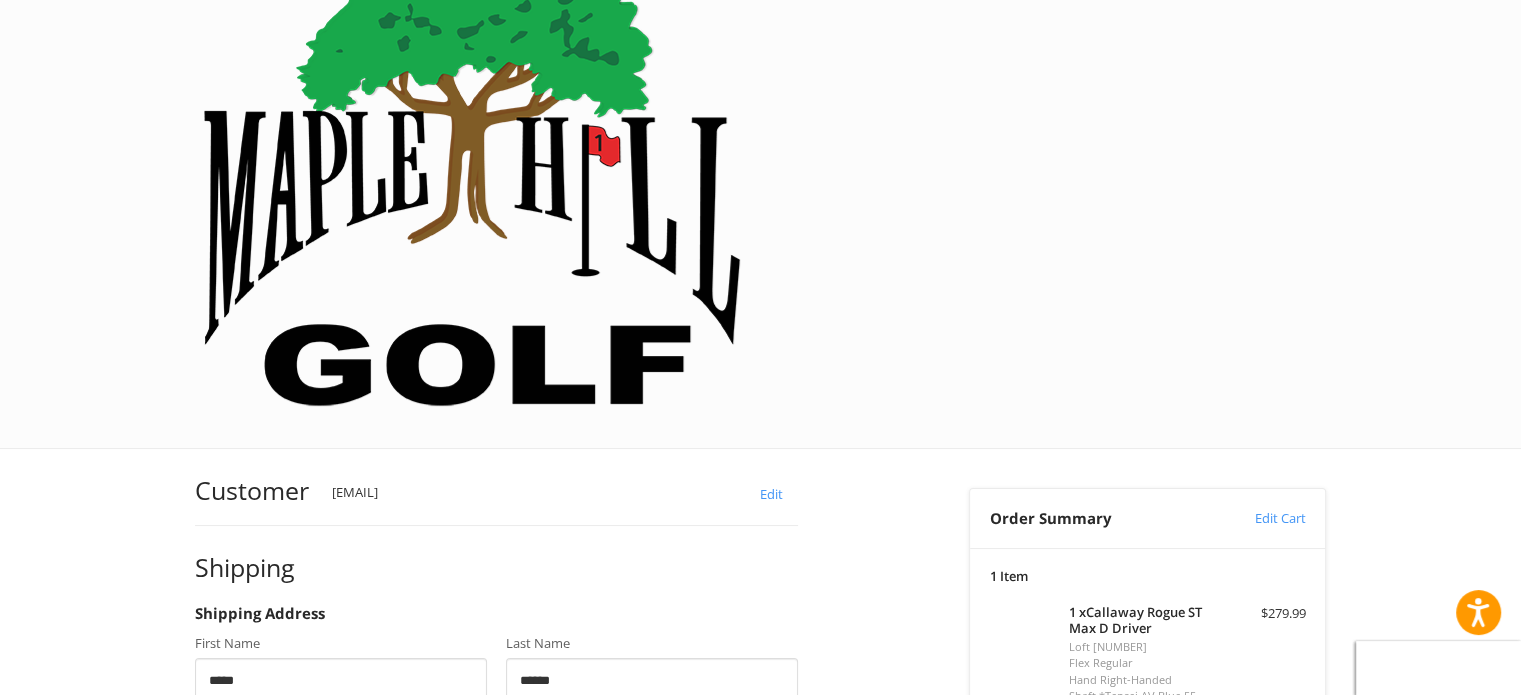 type on "**********" 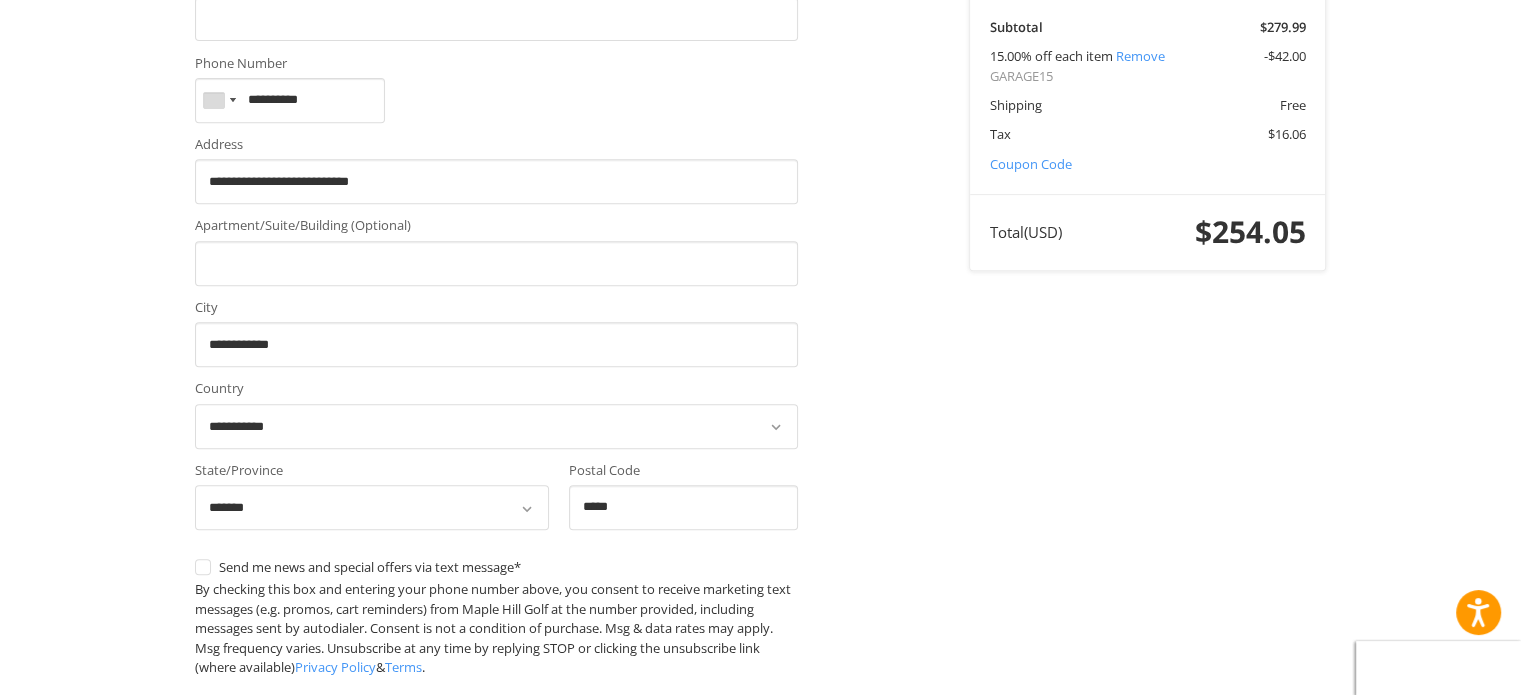 scroll, scrollTop: 853, scrollLeft: 0, axis: vertical 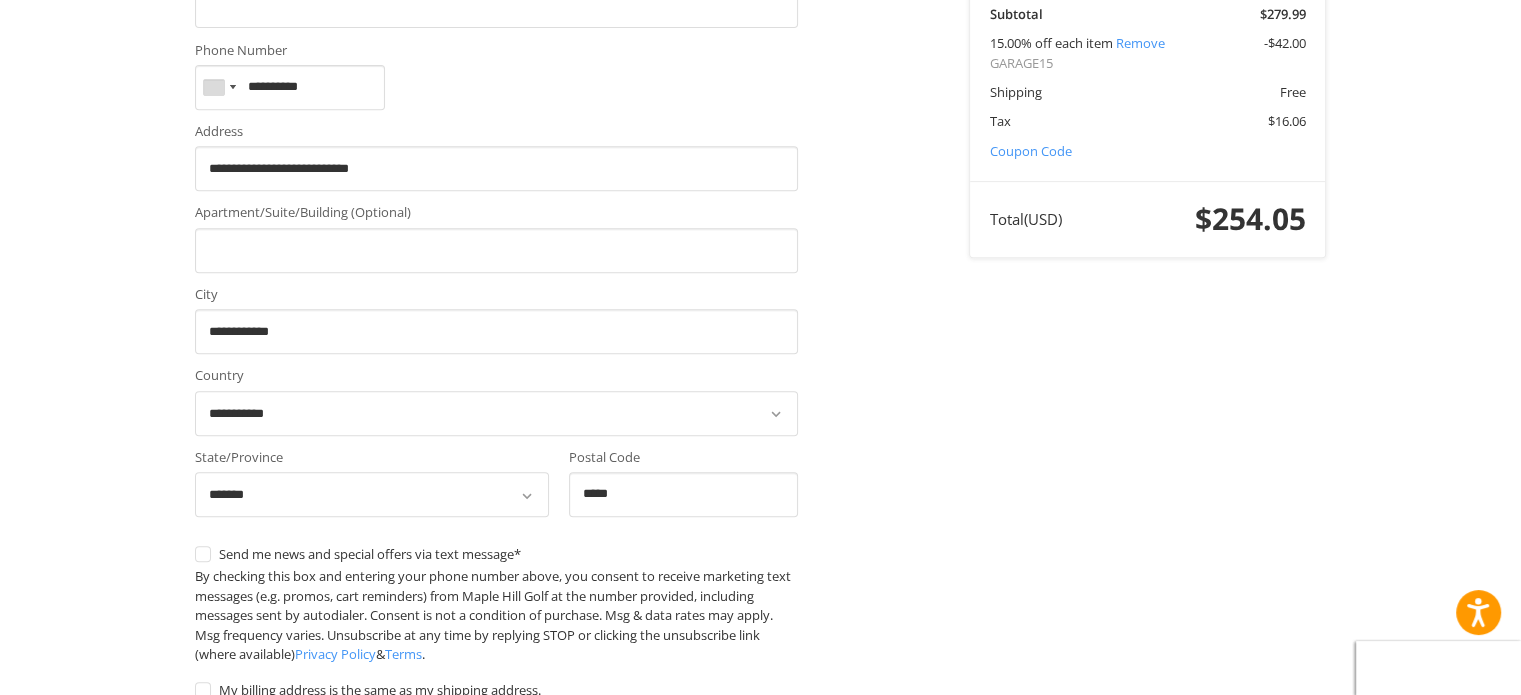 click on "Continue" at bounding box center [258, 986] 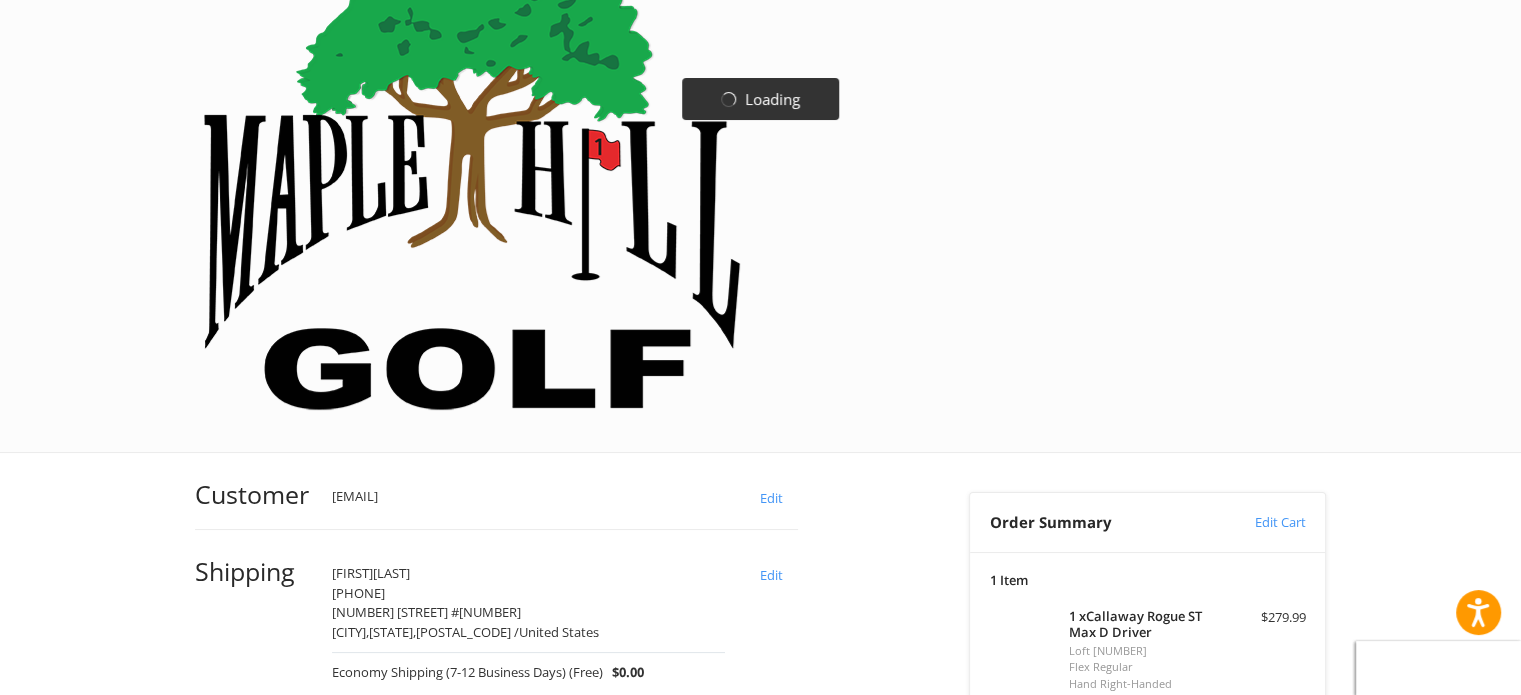 scroll, scrollTop: 115, scrollLeft: 0, axis: vertical 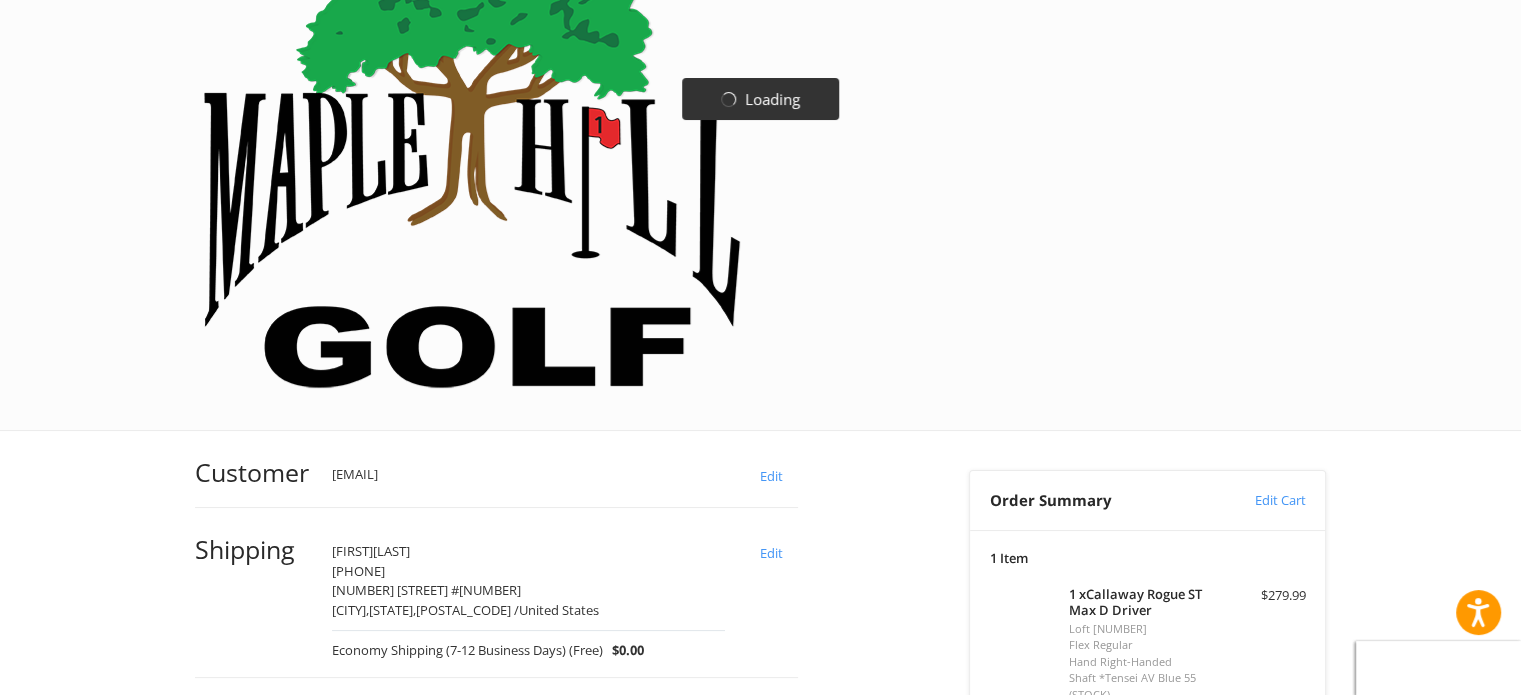 click on "Edit" at bounding box center (771, 722) 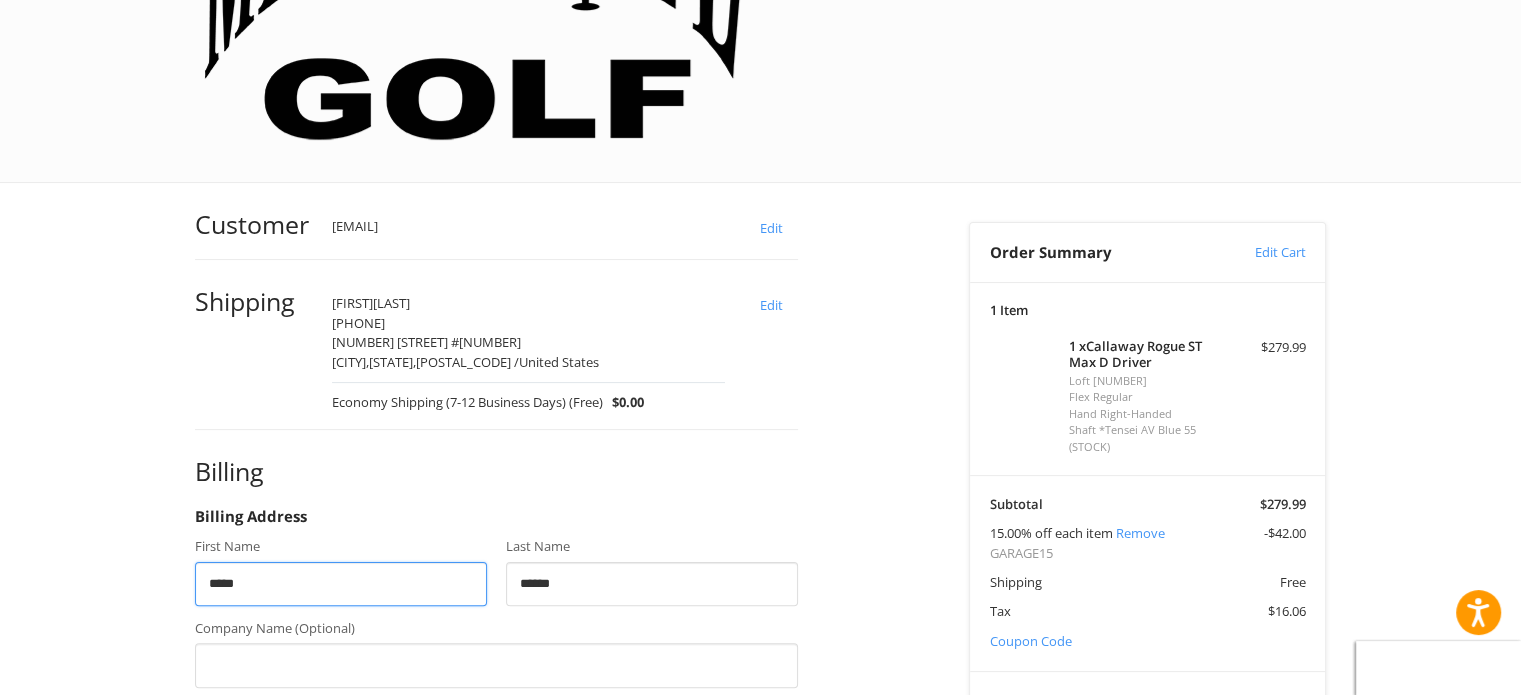 scroll, scrollTop: 405, scrollLeft: 0, axis: vertical 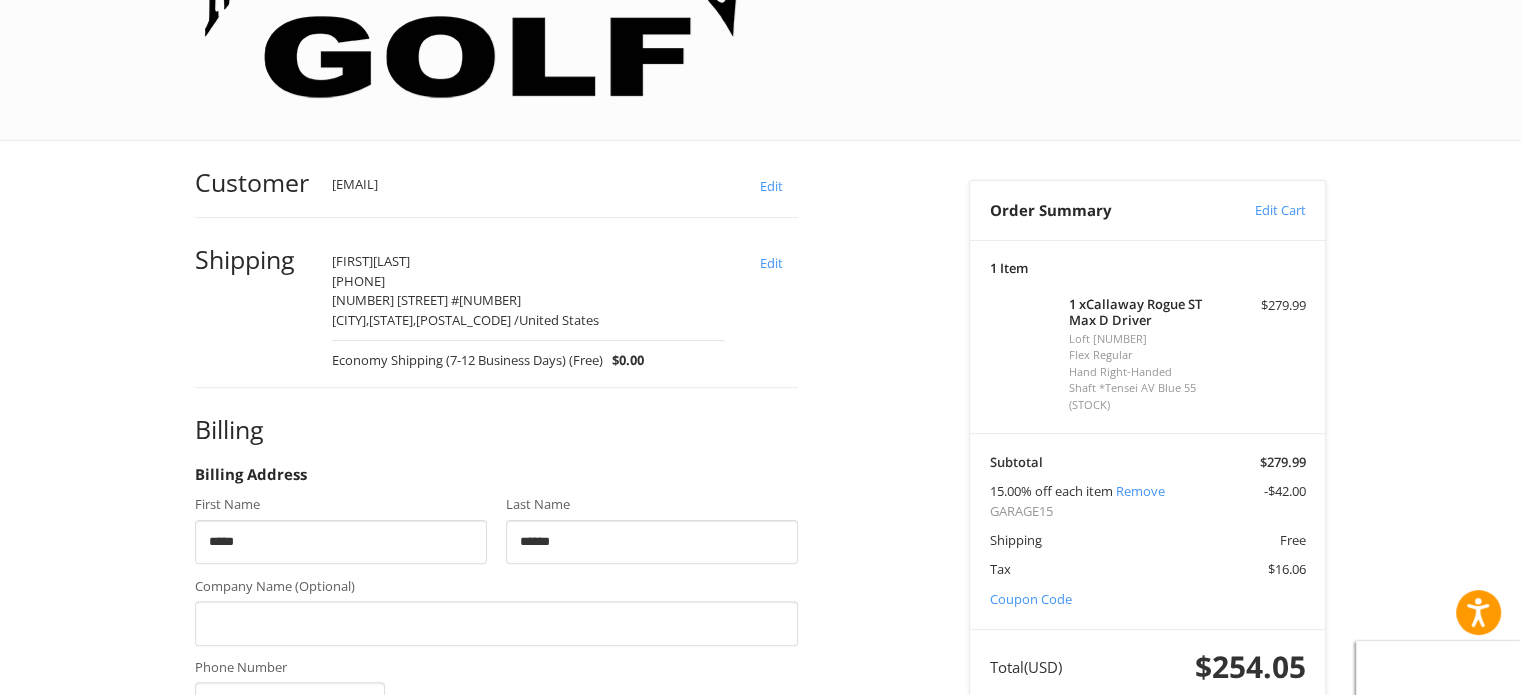 drag, startPoint x: 454, startPoint y: 400, endPoint x: 156, endPoint y: 396, distance: 298.02686 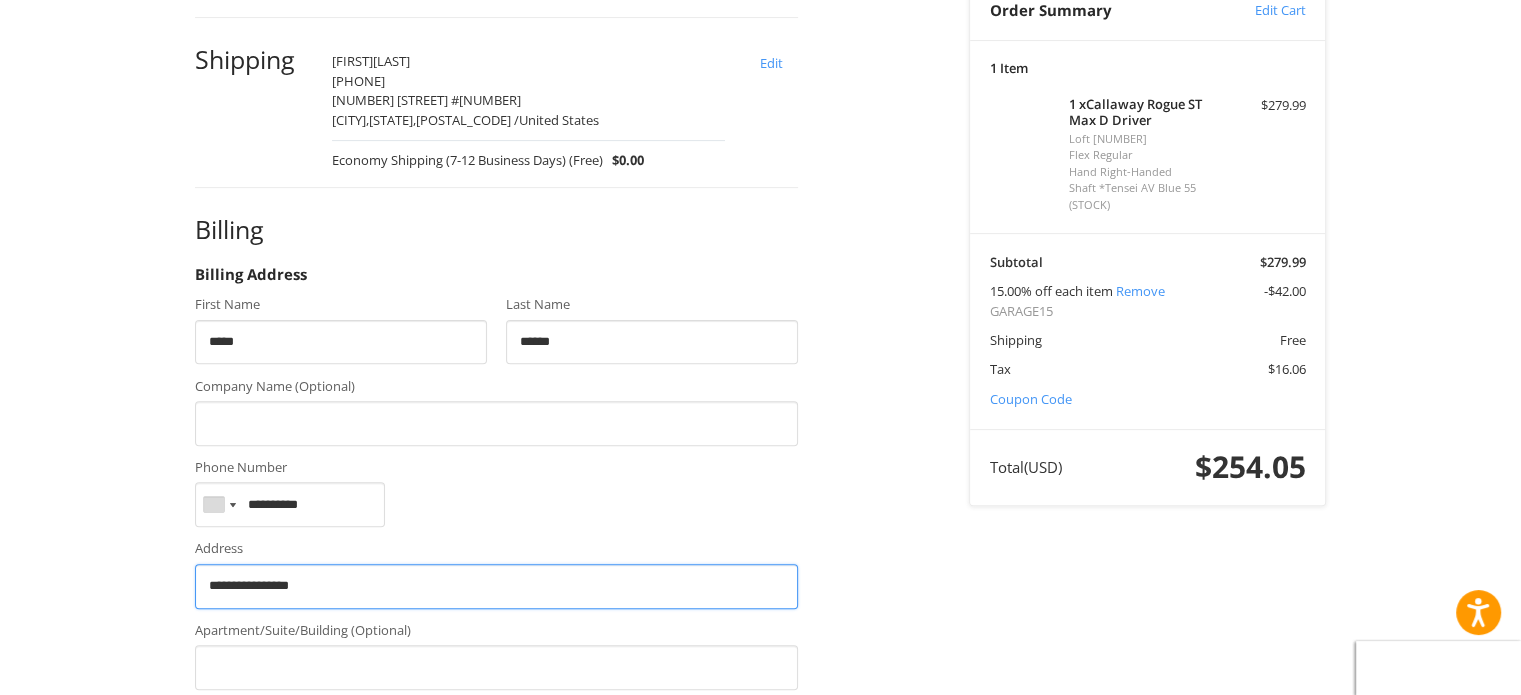 scroll, scrollTop: 651, scrollLeft: 0, axis: vertical 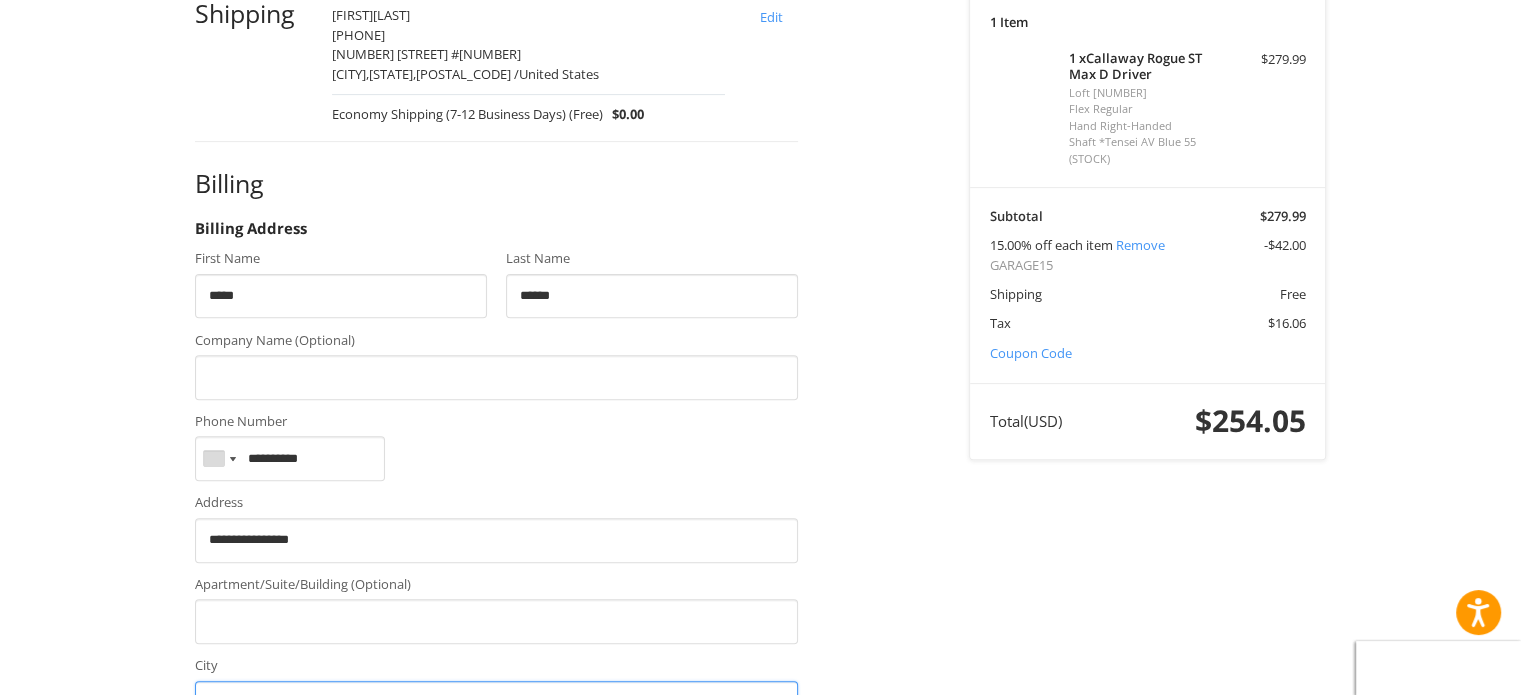 drag, startPoint x: 332, startPoint y: 309, endPoint x: 78, endPoint y: 308, distance: 254.00197 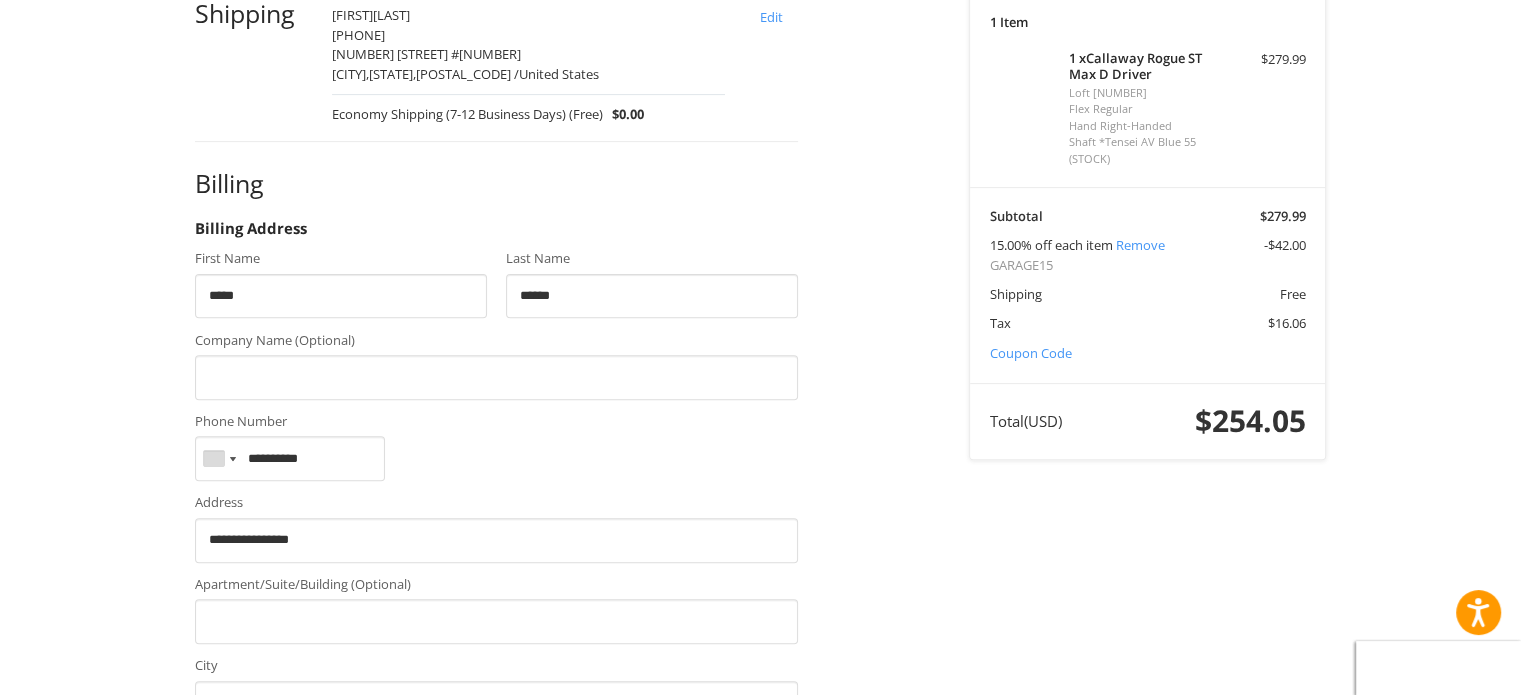 drag, startPoint x: 644, startPoint y: 469, endPoint x: 519, endPoint y: 465, distance: 125.06398 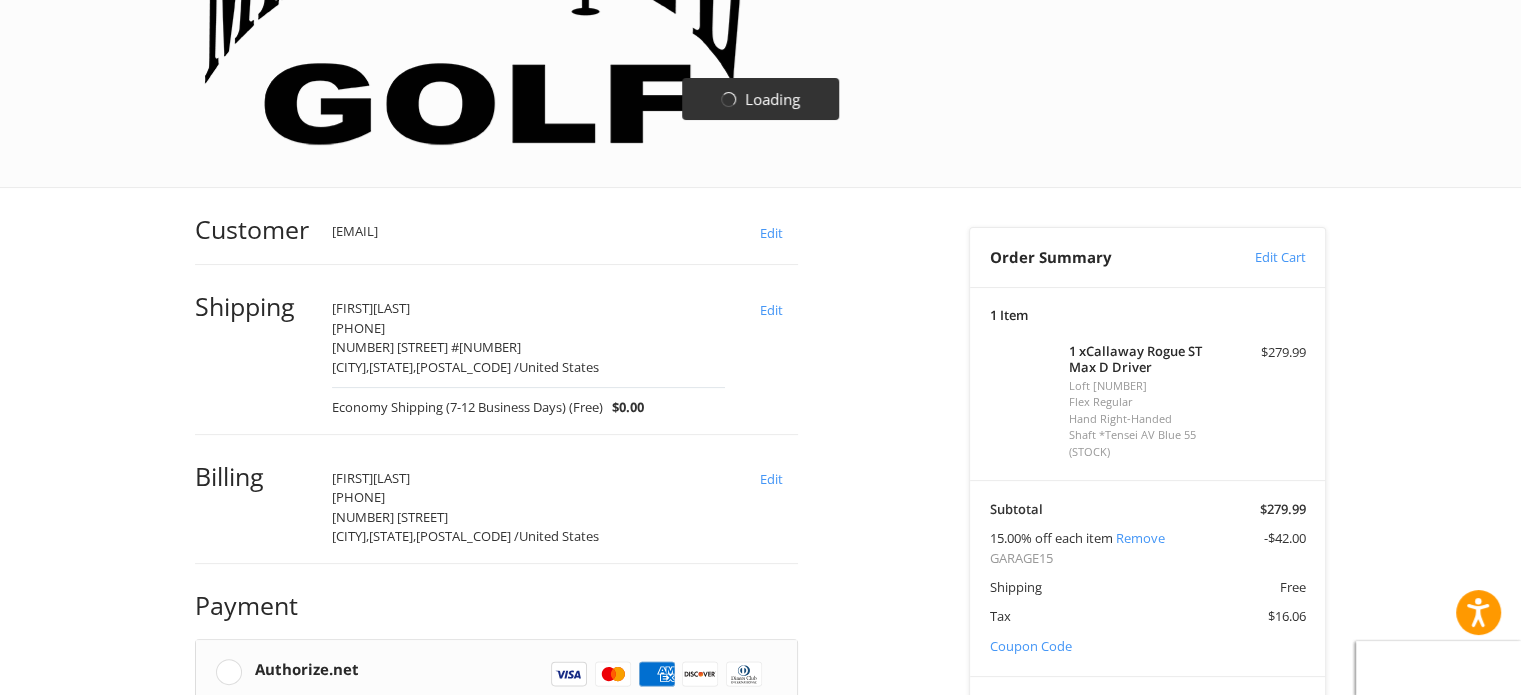 scroll, scrollTop: 395, scrollLeft: 0, axis: vertical 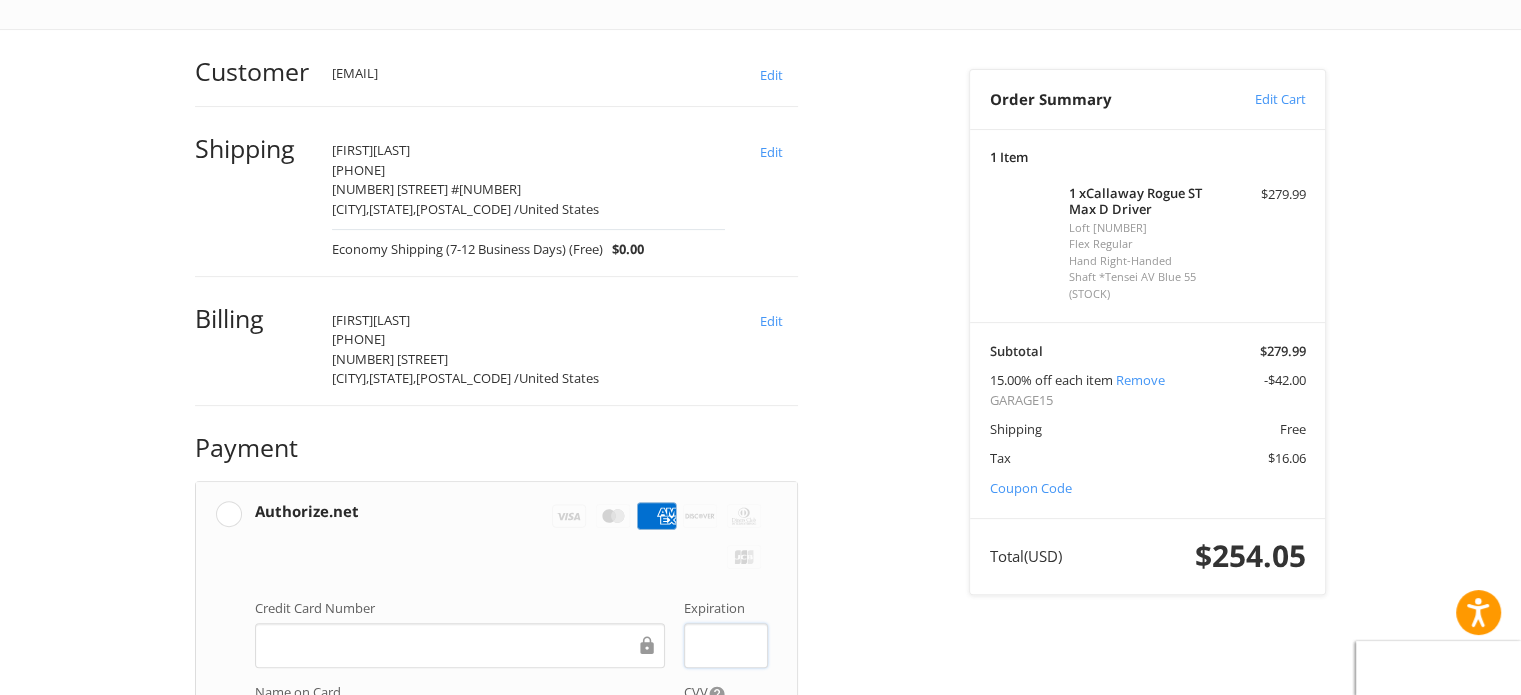 click on "Place Order" at bounding box center [496, 1074] 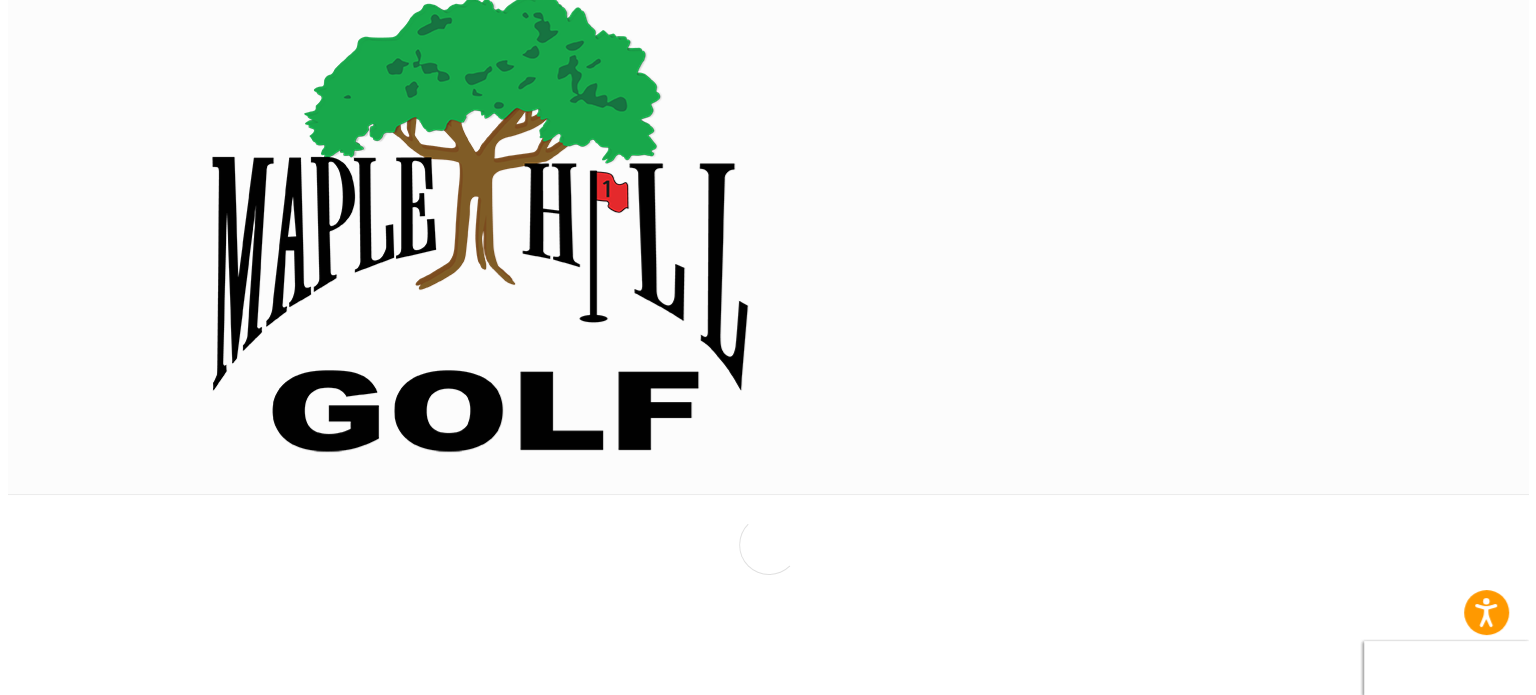 scroll, scrollTop: 0, scrollLeft: 0, axis: both 